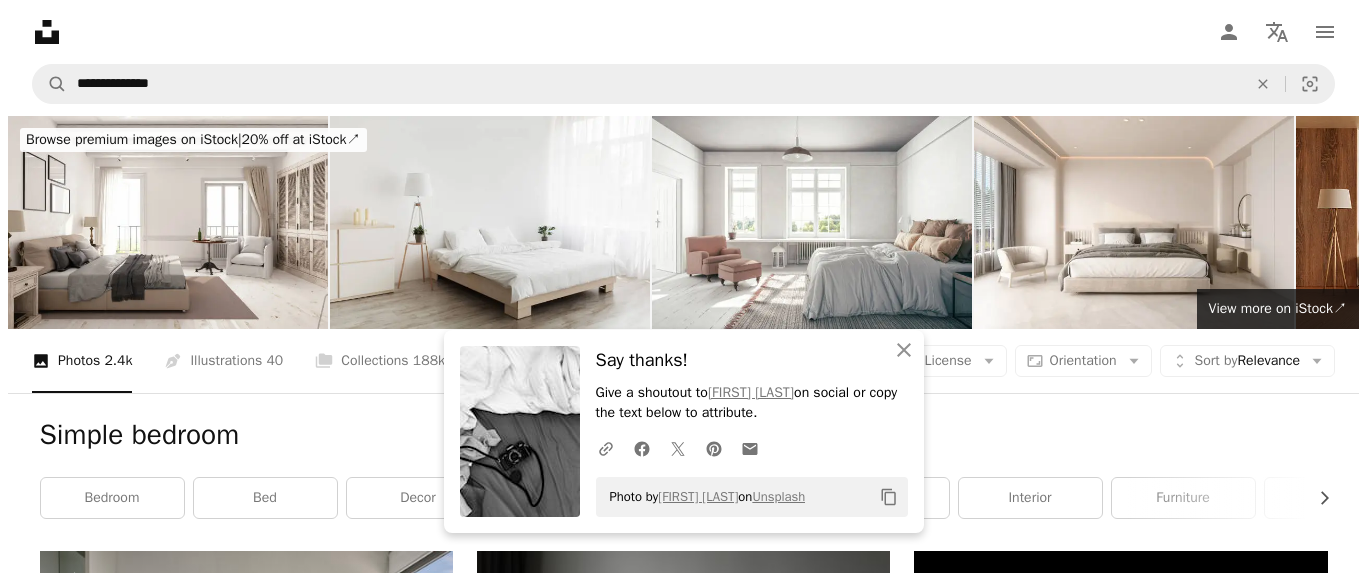scroll, scrollTop: 2064, scrollLeft: 0, axis: vertical 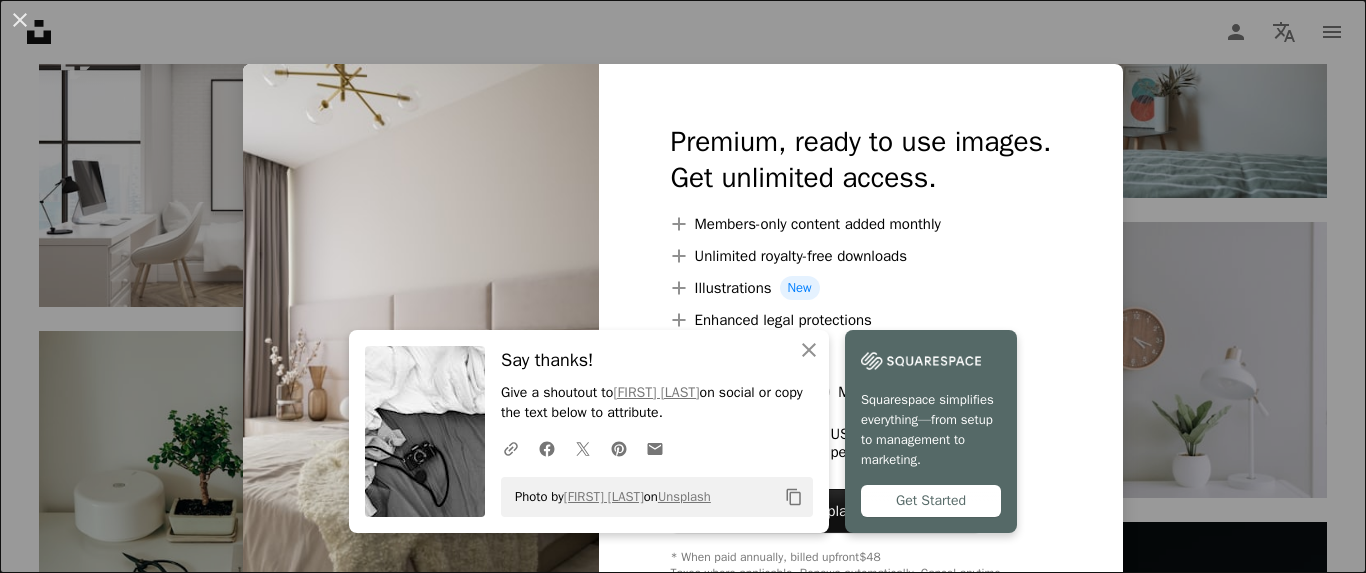 click on "An X shape An X shape Close Say thanks! Give a shoutout to [FIRST] [LAST] on social or copy the text below to attribute. A URL sharing icon (chains) Facebook icon X (formerly Twitter) icon Pinterest icon An envelope Photo by [FIRST] [LAST] on Unsplash
Copy content Squarespace simplifies everything—from setup to management to marketing. Get Started Premium, ready to use images. Get unlimited access. A plus sign Members-only content added monthly A plus sign Unlimited royalty-free downloads A plus sign Illustrations  New A plus sign Enhanced legal protections yearly 66%  off monthly $12   $4 USD per month * Get  Unsplash+ * When paid annually, billed upfront  $48 Taxes where applicable. Renews automatically. Cancel anytime." at bounding box center (683, 286) 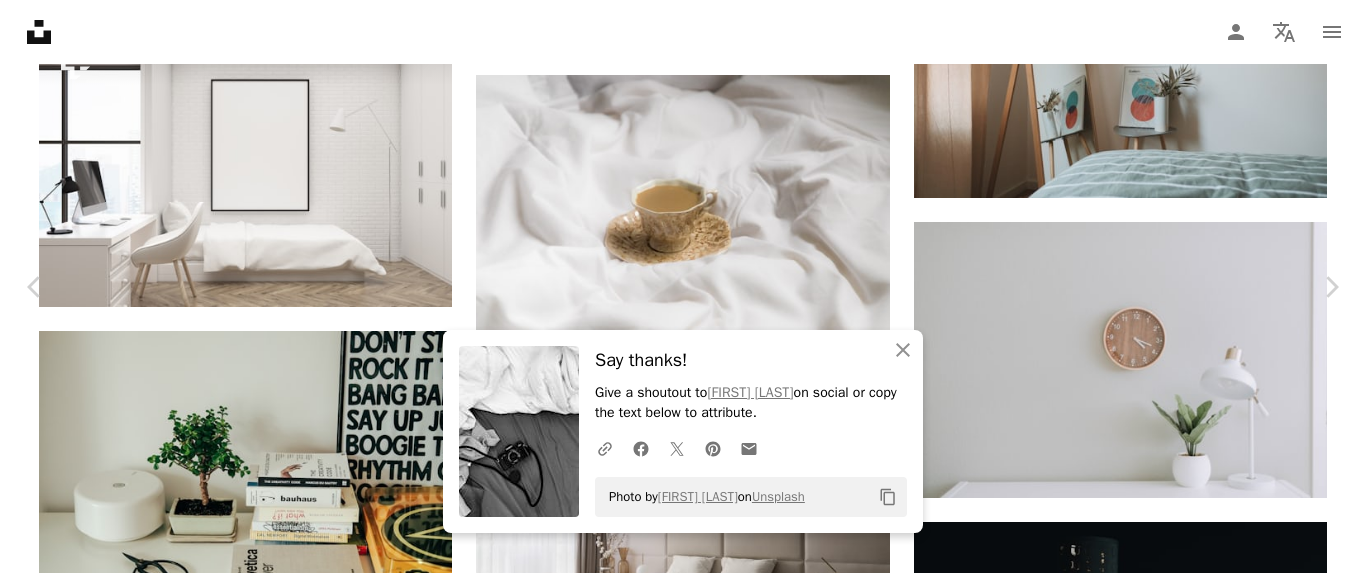 scroll, scrollTop: 2264, scrollLeft: 0, axis: vertical 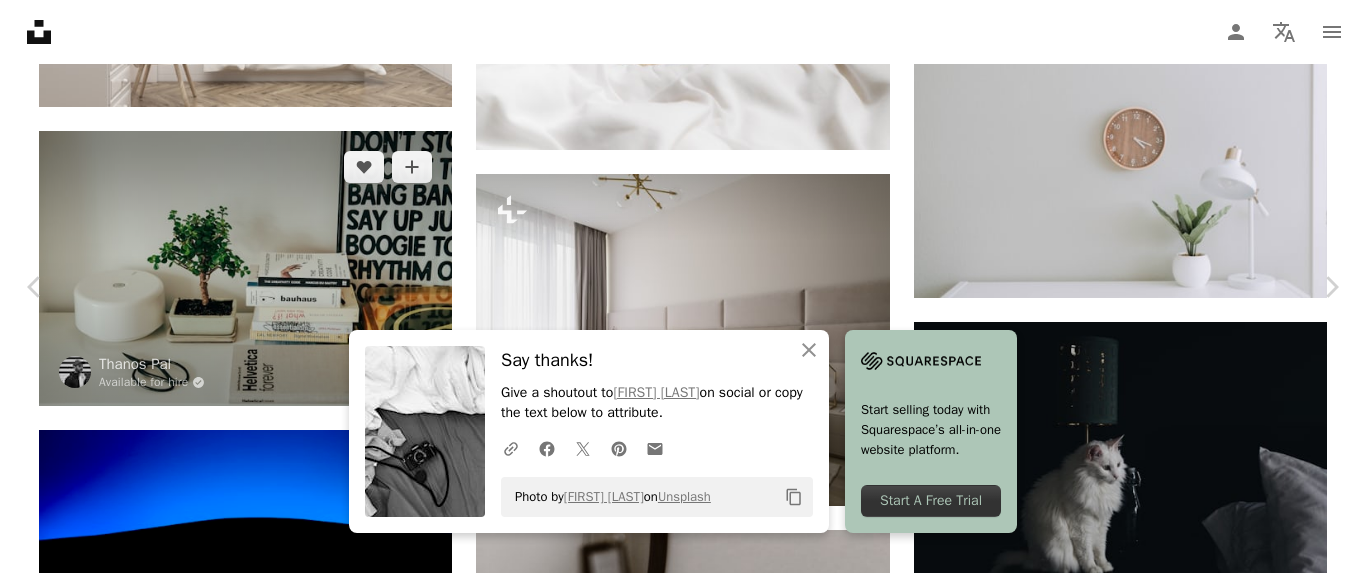click on "An X shape" at bounding box center [20, 20] 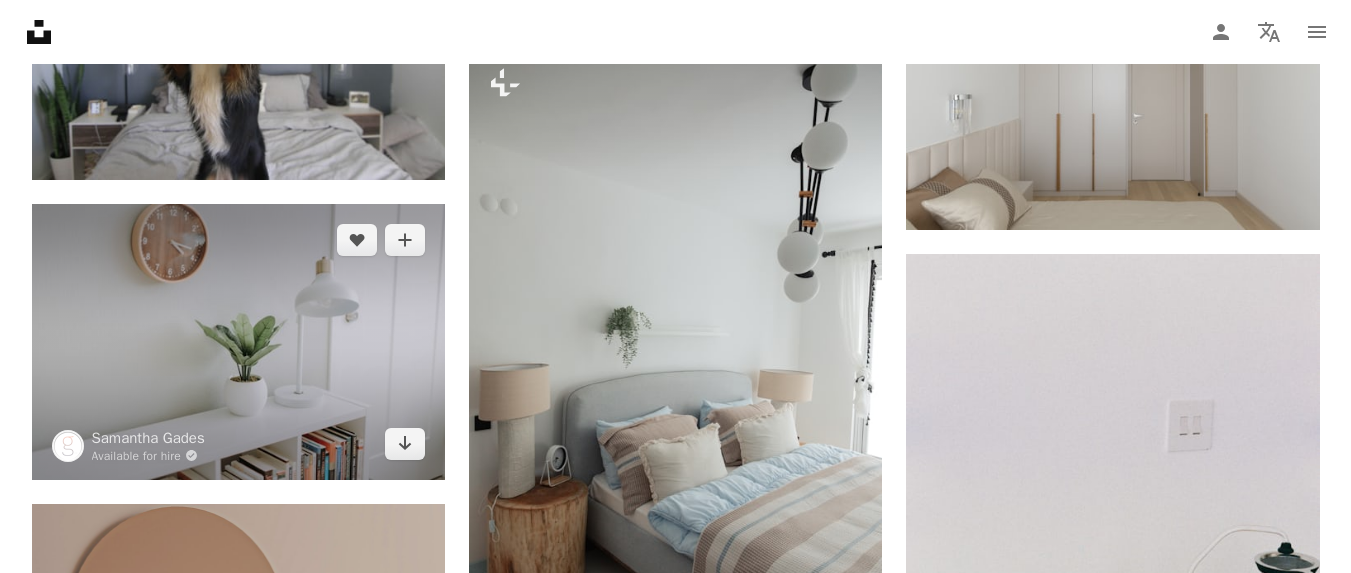 scroll, scrollTop: 3764, scrollLeft: 0, axis: vertical 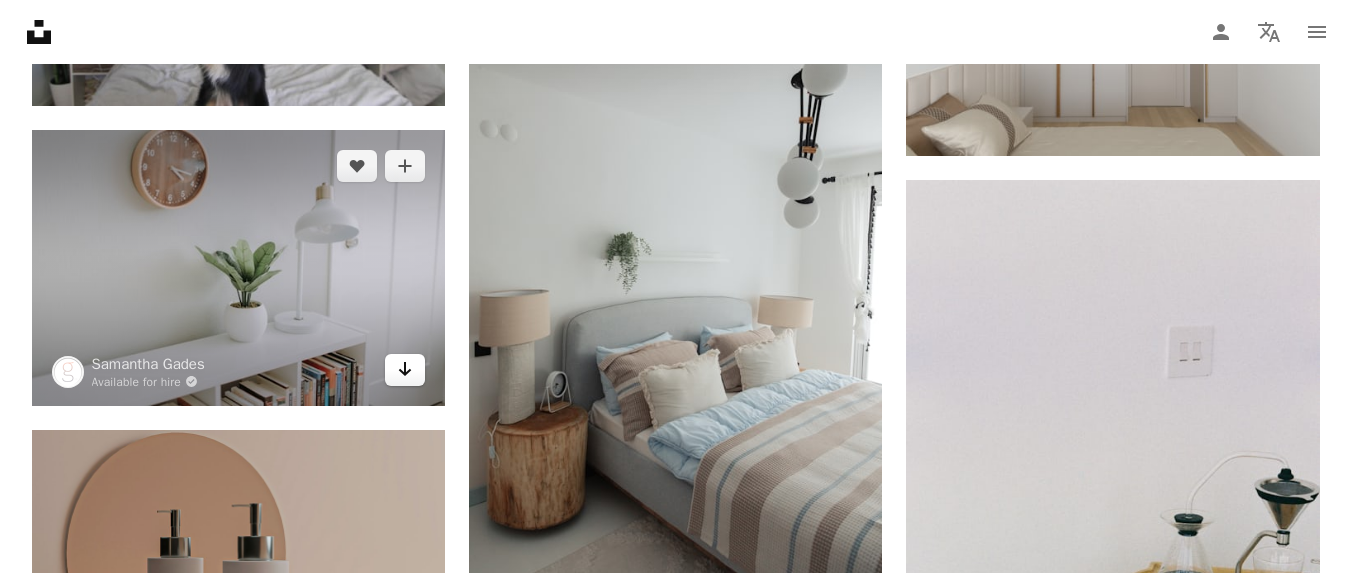 click on "Arrow pointing down" 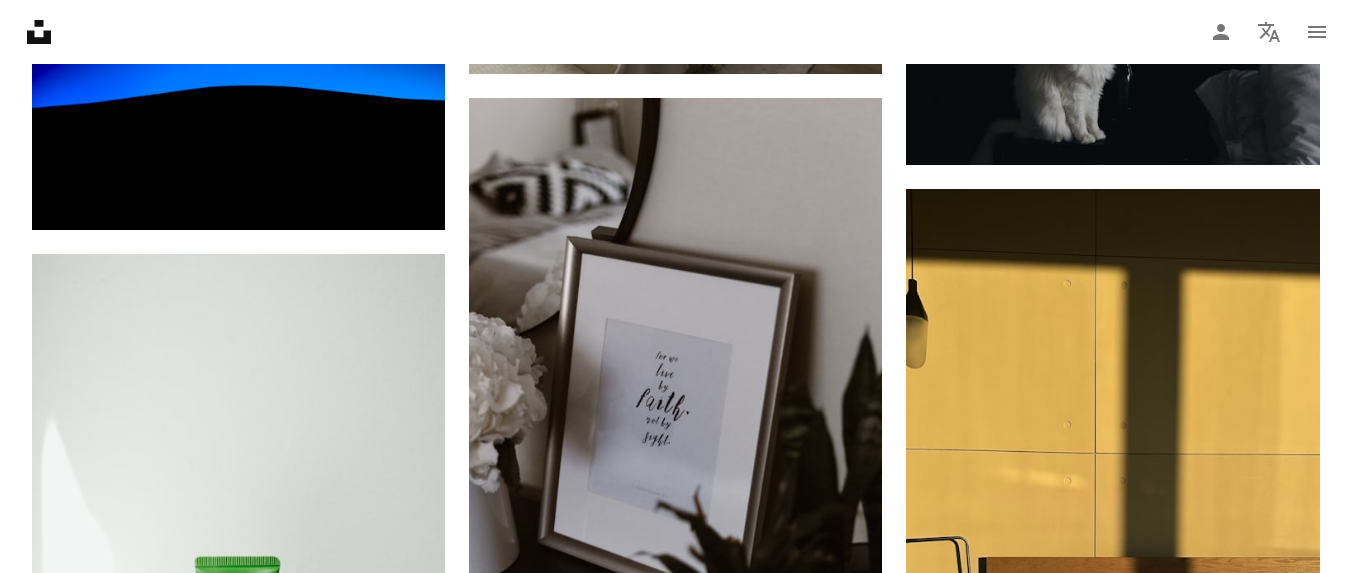 scroll, scrollTop: 2864, scrollLeft: 0, axis: vertical 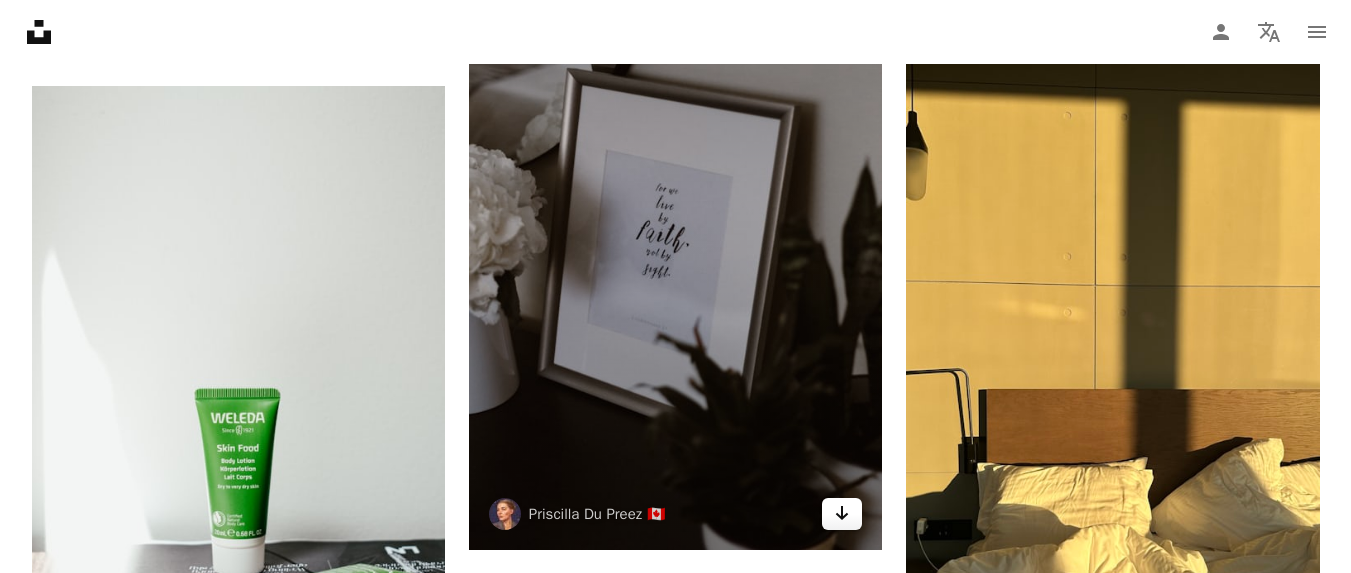 click on "Arrow pointing down" 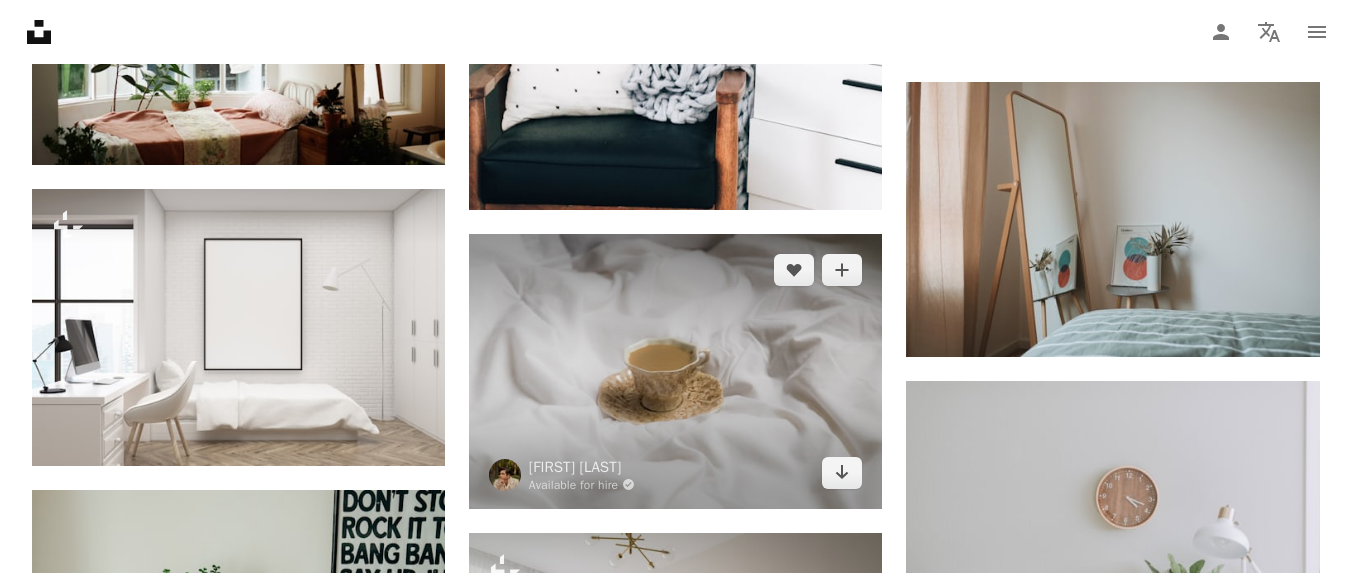 scroll, scrollTop: 1864, scrollLeft: 0, axis: vertical 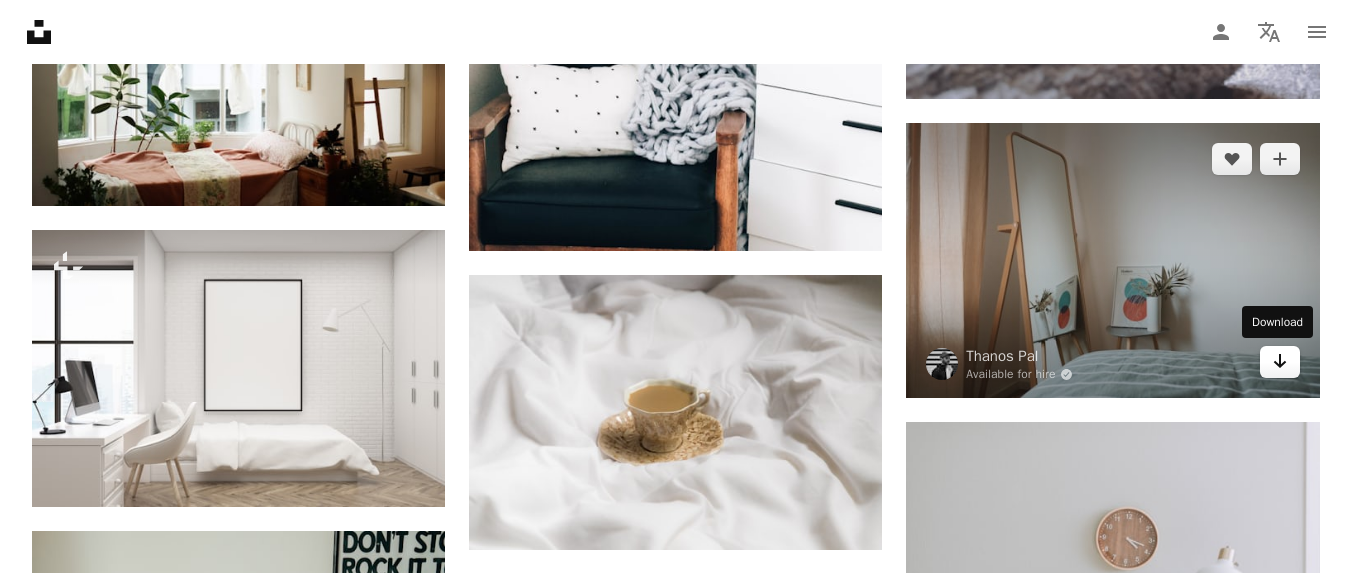 click on "Arrow pointing down" 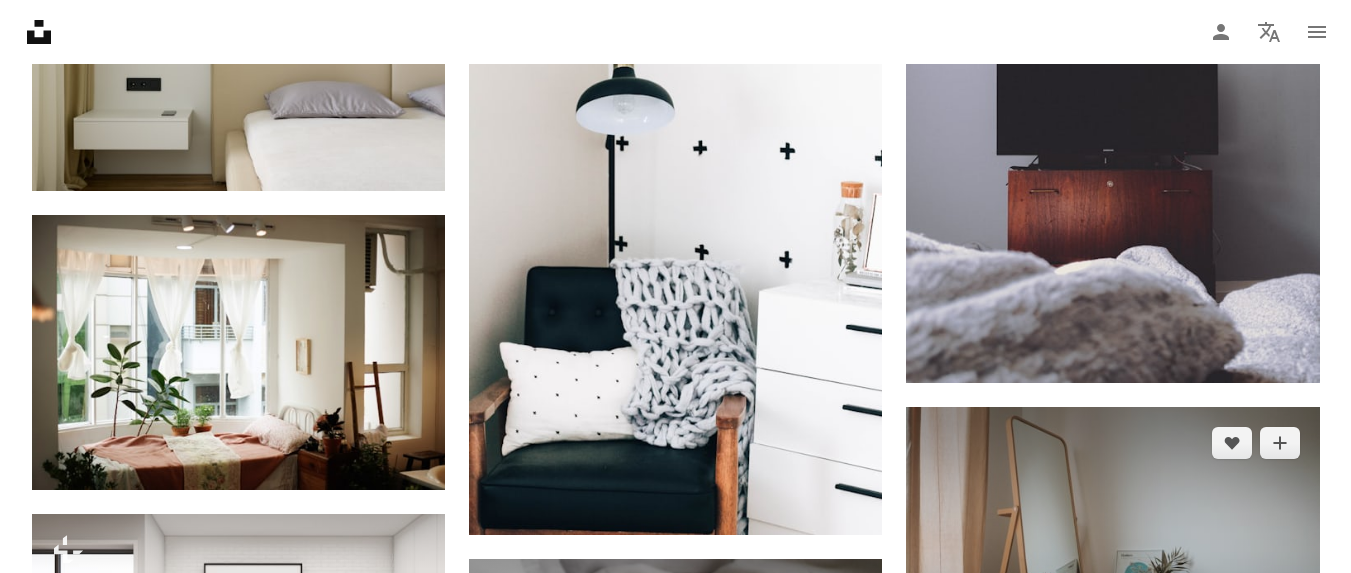 scroll, scrollTop: 1564, scrollLeft: 0, axis: vertical 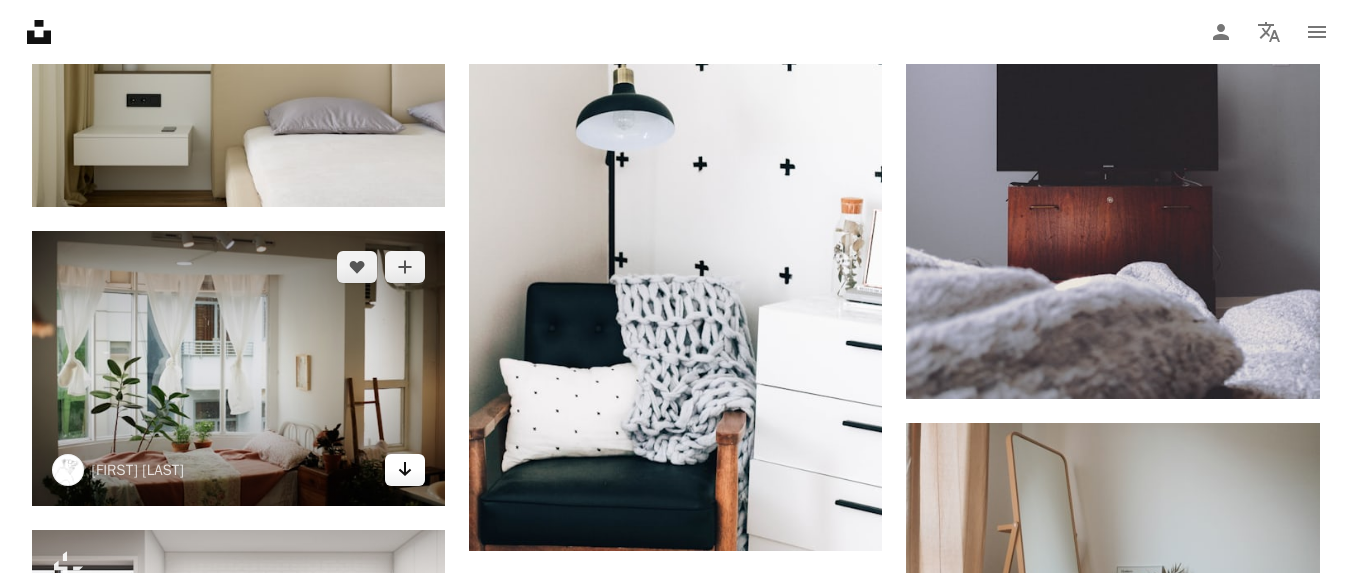 click 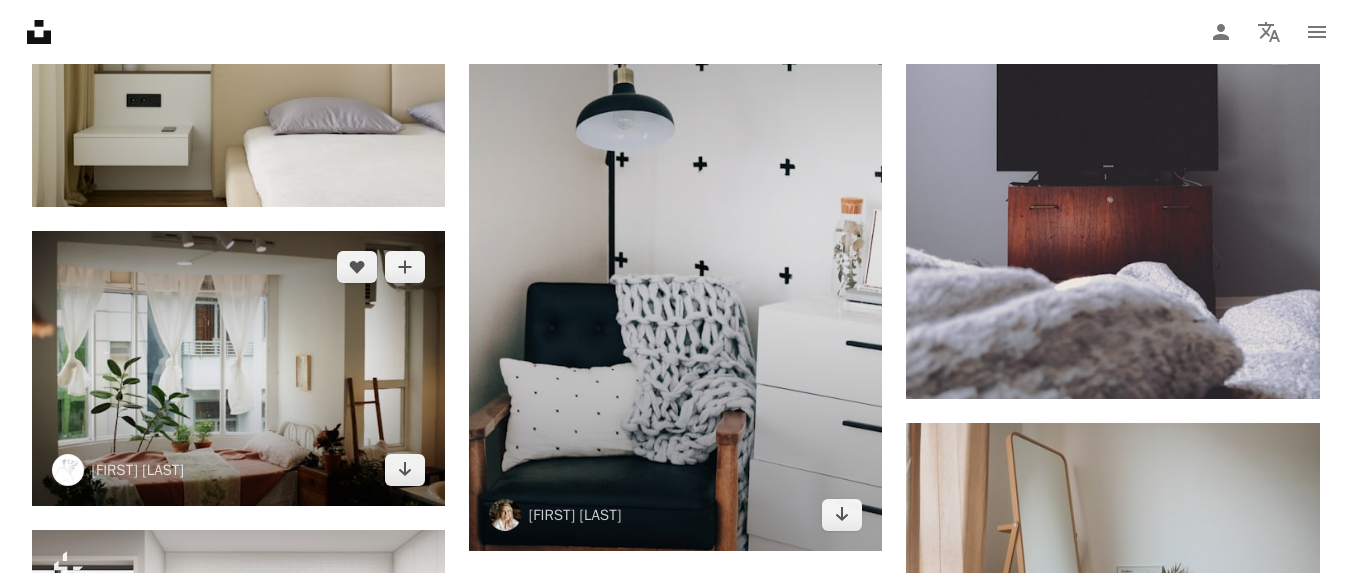 scroll, scrollTop: 1664, scrollLeft: 0, axis: vertical 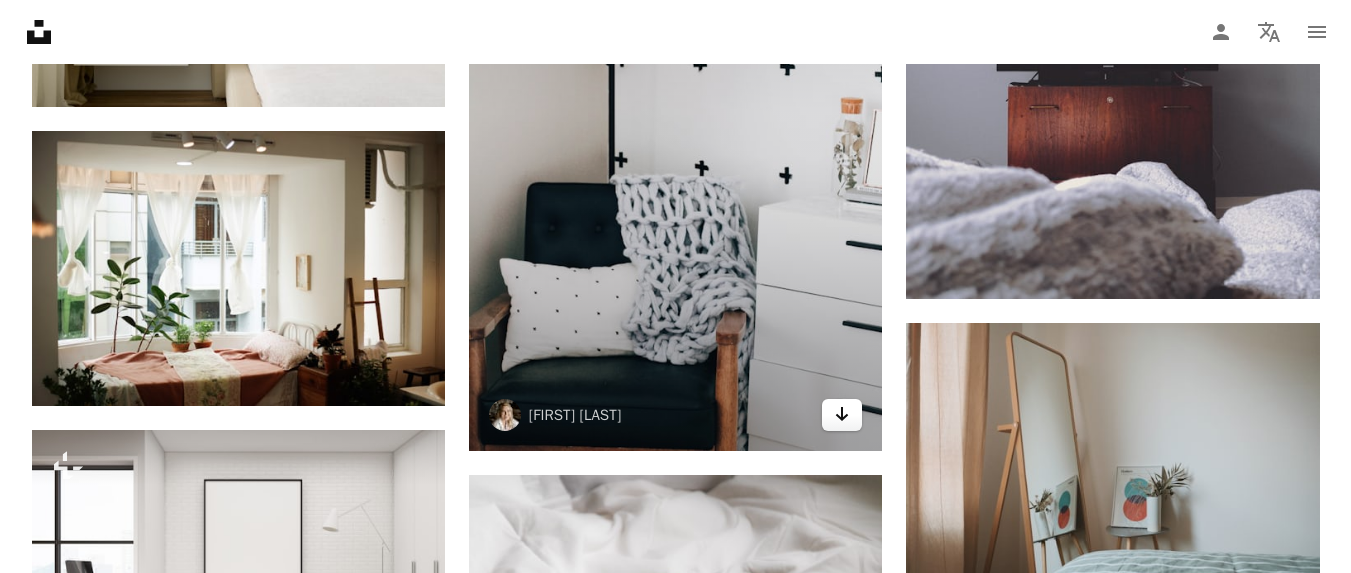 click on "Arrow pointing down" 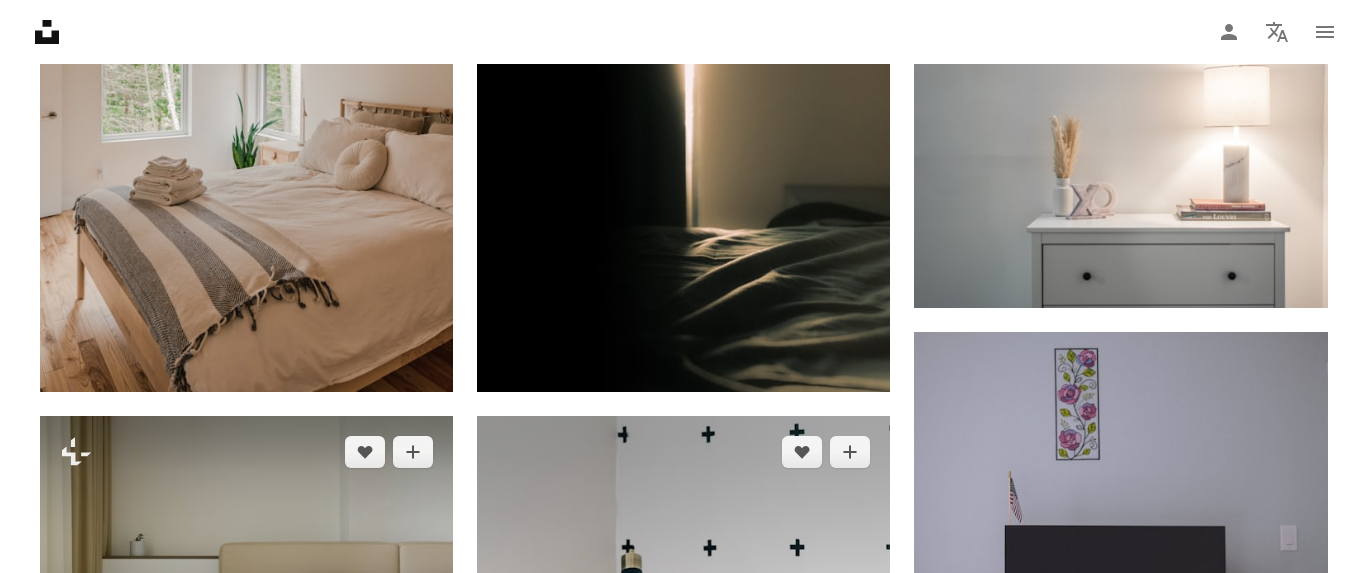 scroll, scrollTop: 964, scrollLeft: 0, axis: vertical 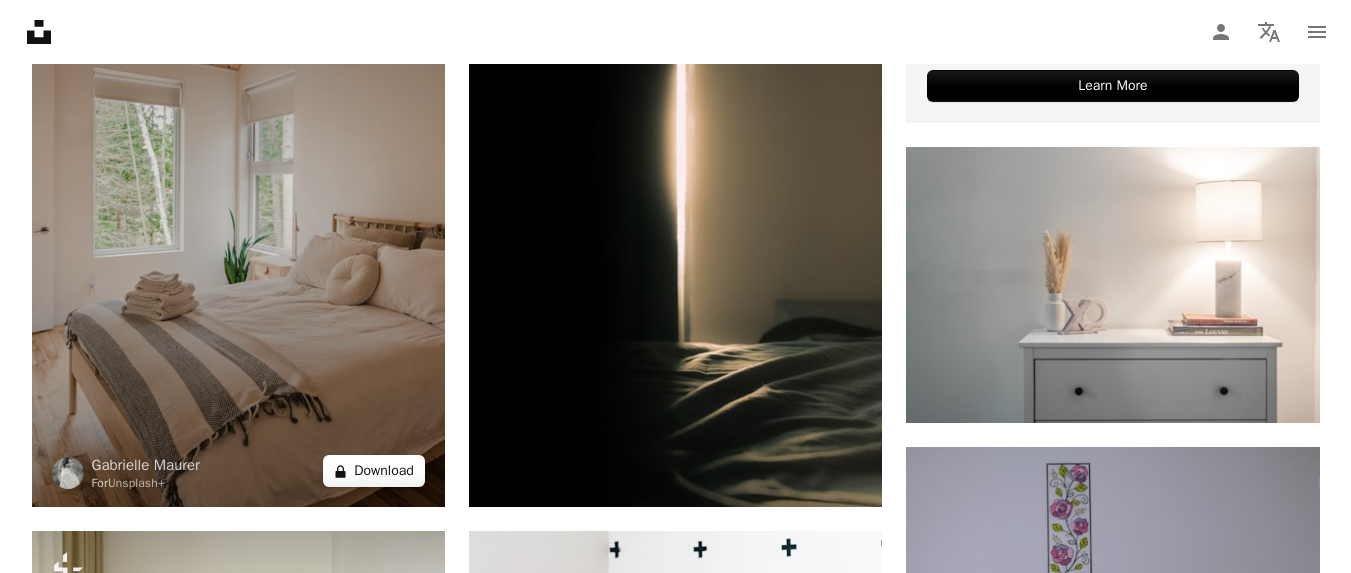 click on "A lock Download" at bounding box center [374, 471] 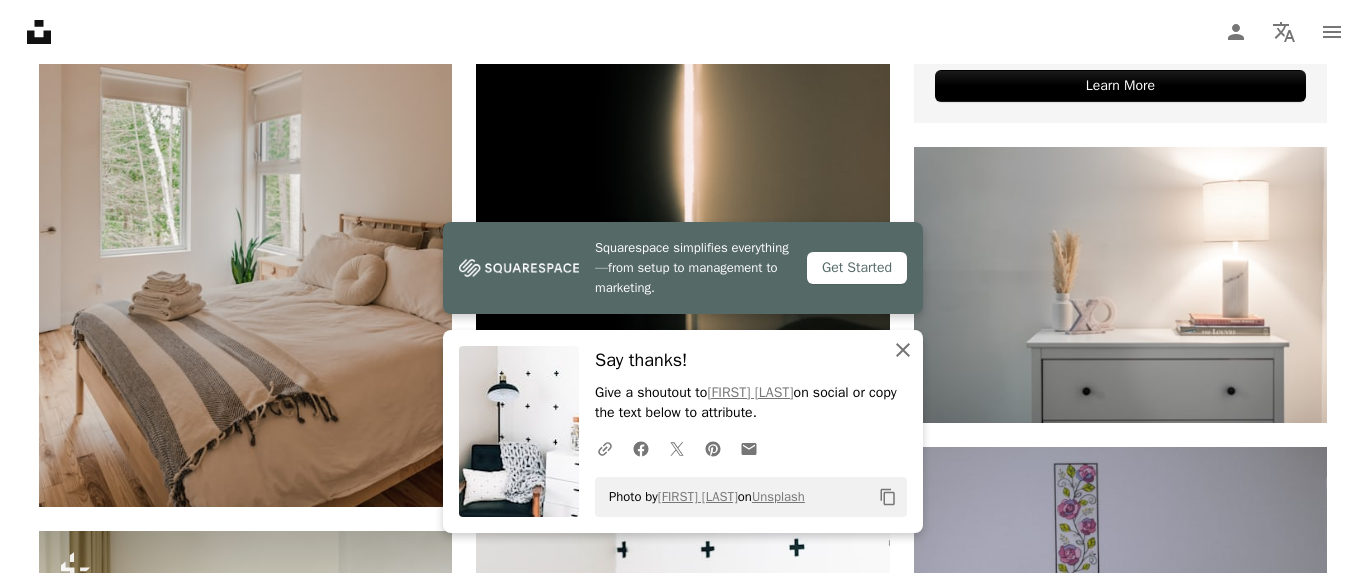 click 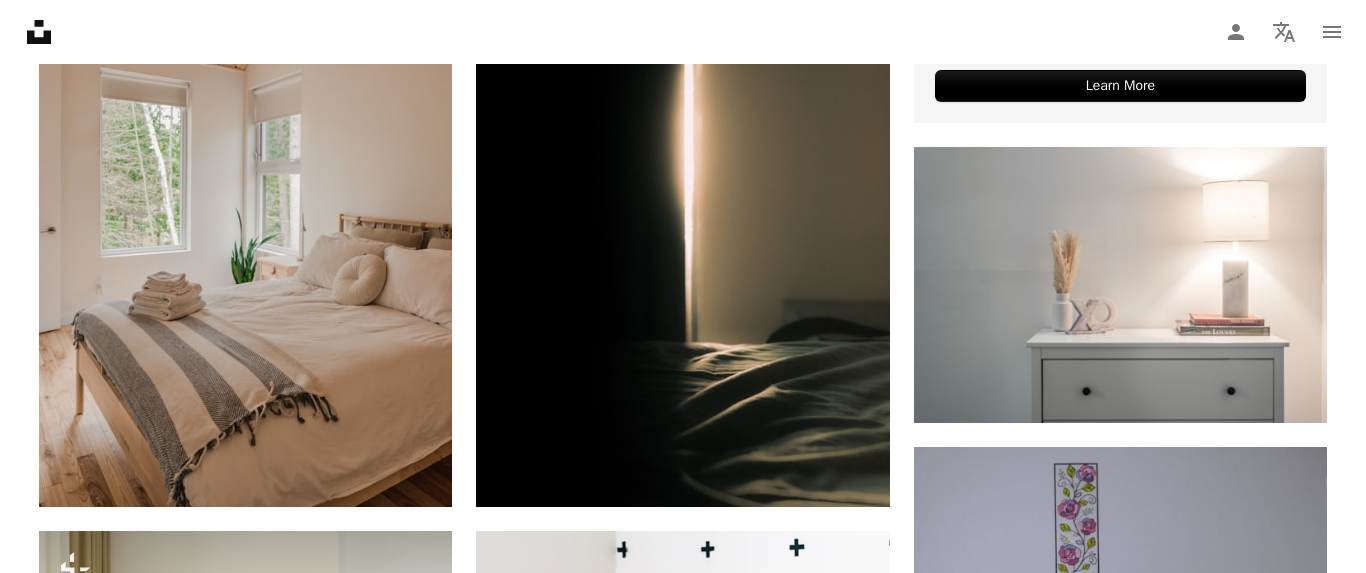 click on "An X shape" at bounding box center (20, 20) 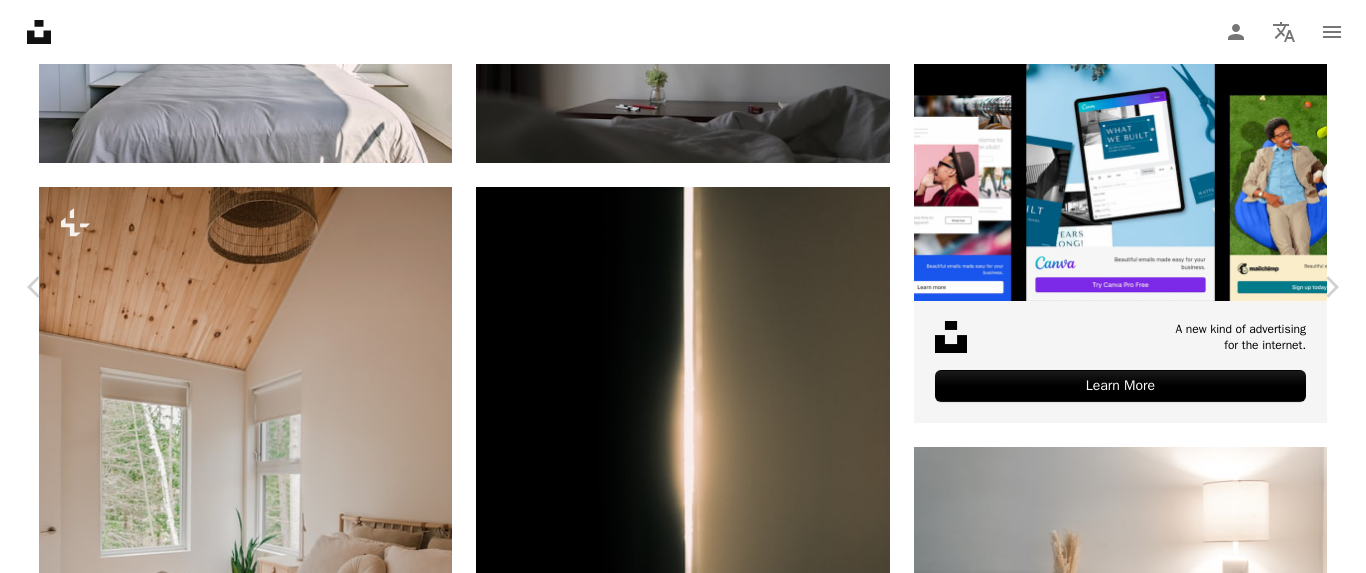 click on "An X shape" at bounding box center [20, 20] 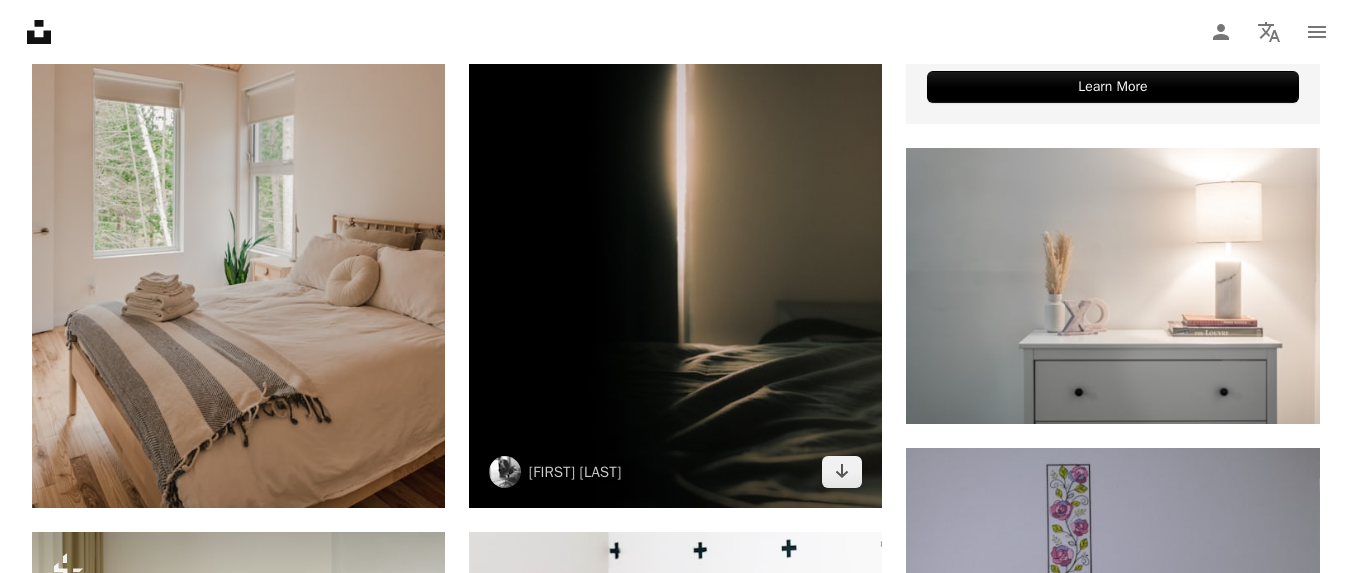 scroll, scrollTop: 864, scrollLeft: 0, axis: vertical 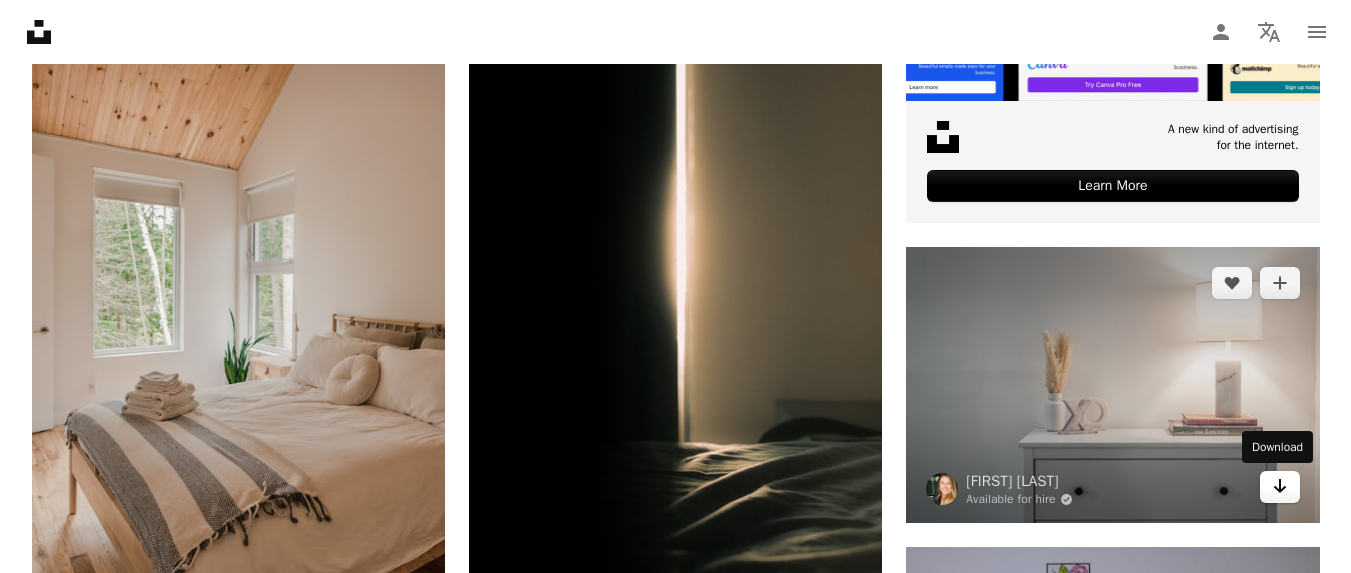 click on "Arrow pointing down" at bounding box center [1280, 487] 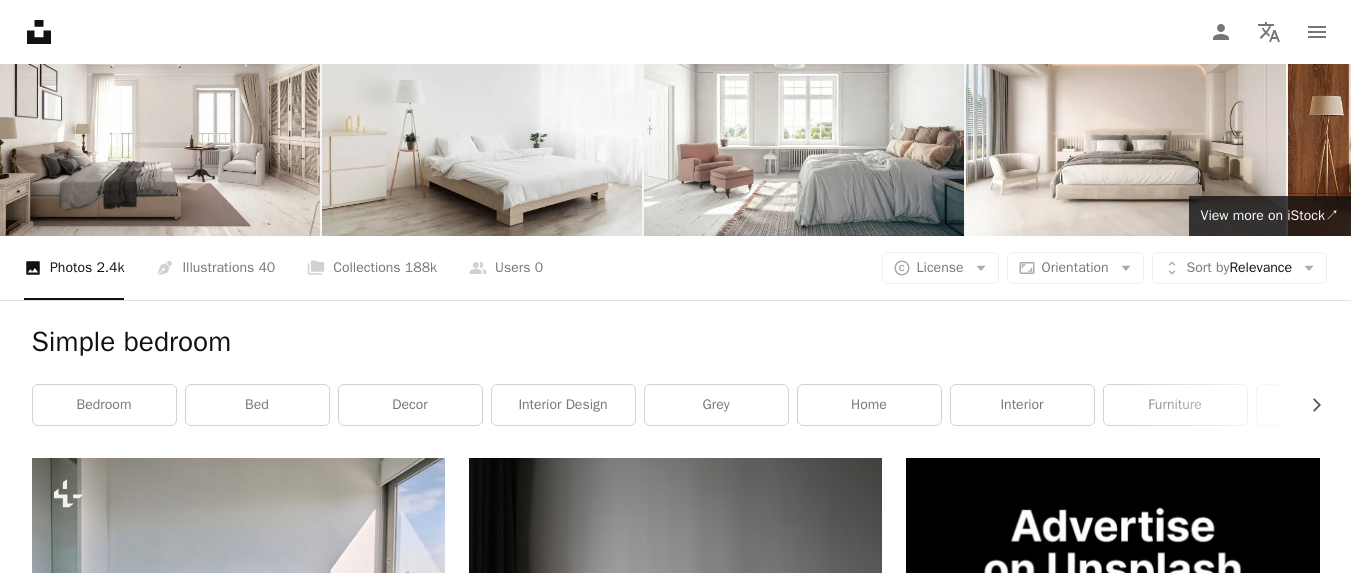 scroll, scrollTop: 200, scrollLeft: 0, axis: vertical 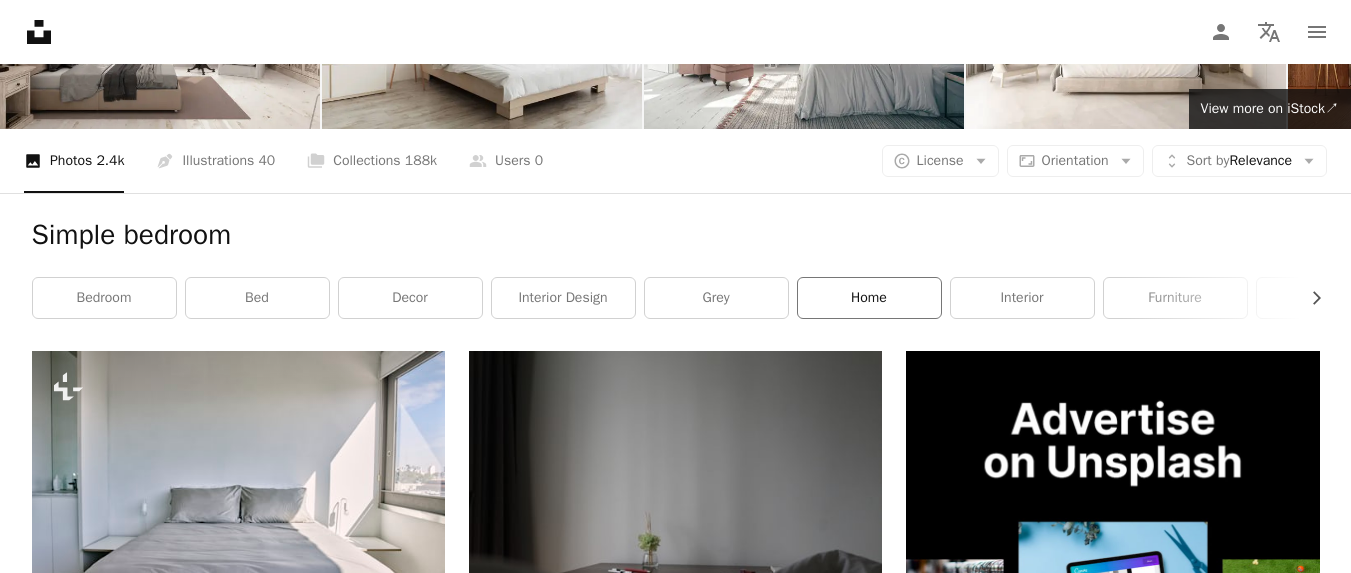 drag, startPoint x: 892, startPoint y: 287, endPoint x: 889, endPoint y: 299, distance: 12.369317 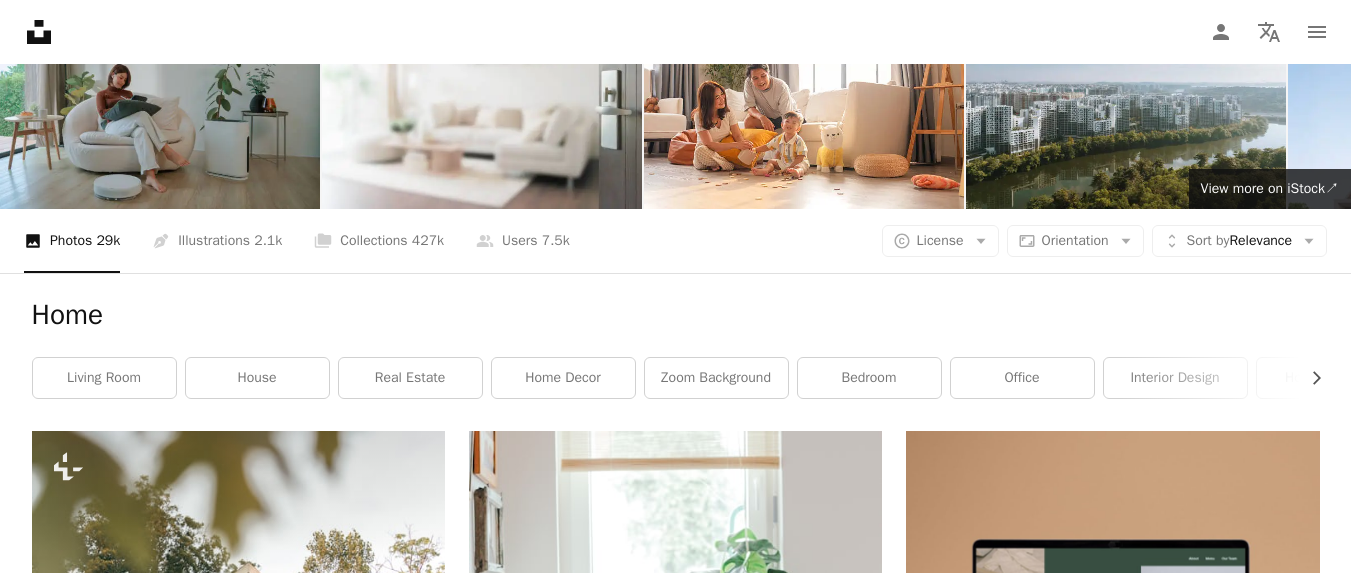 scroll, scrollTop: 0, scrollLeft: 0, axis: both 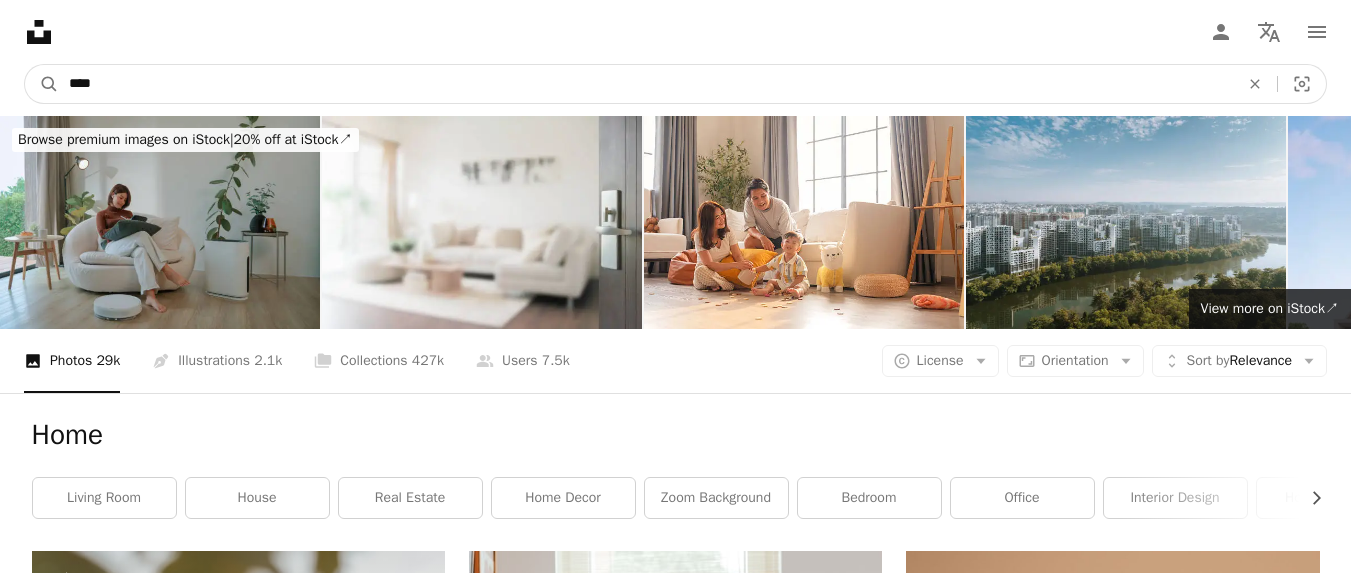 drag, startPoint x: 250, startPoint y: 78, endPoint x: 63, endPoint y: 79, distance: 187.00267 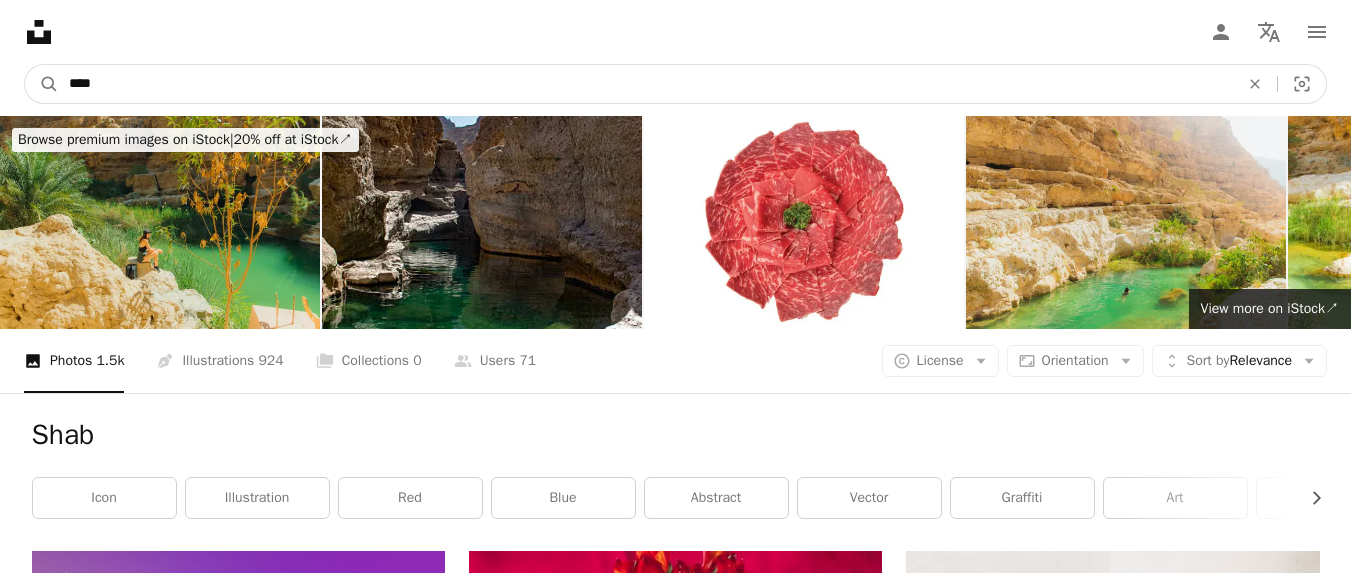 click on "****" at bounding box center (646, 84) 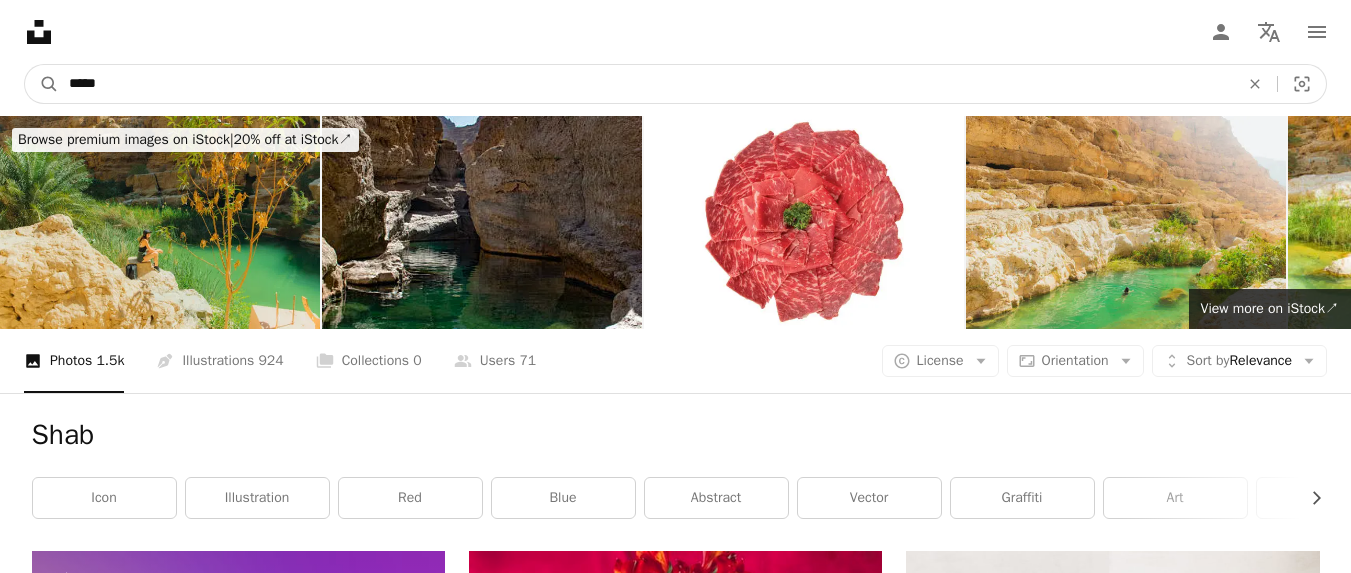 type on "*****" 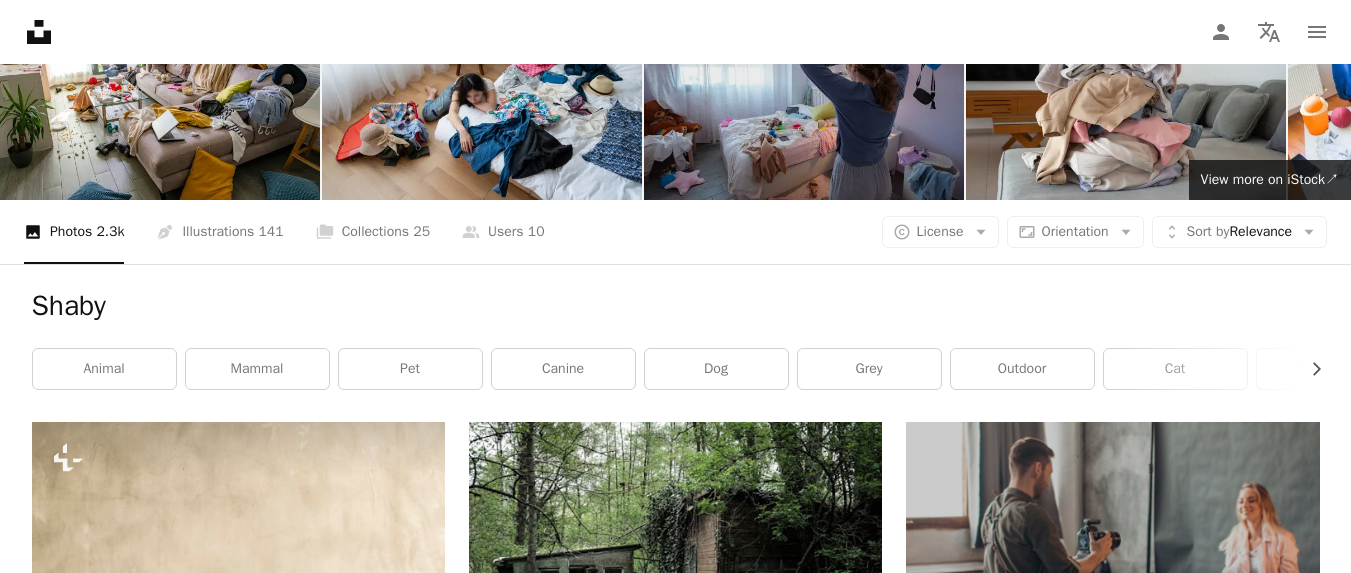 scroll, scrollTop: 0, scrollLeft: 0, axis: both 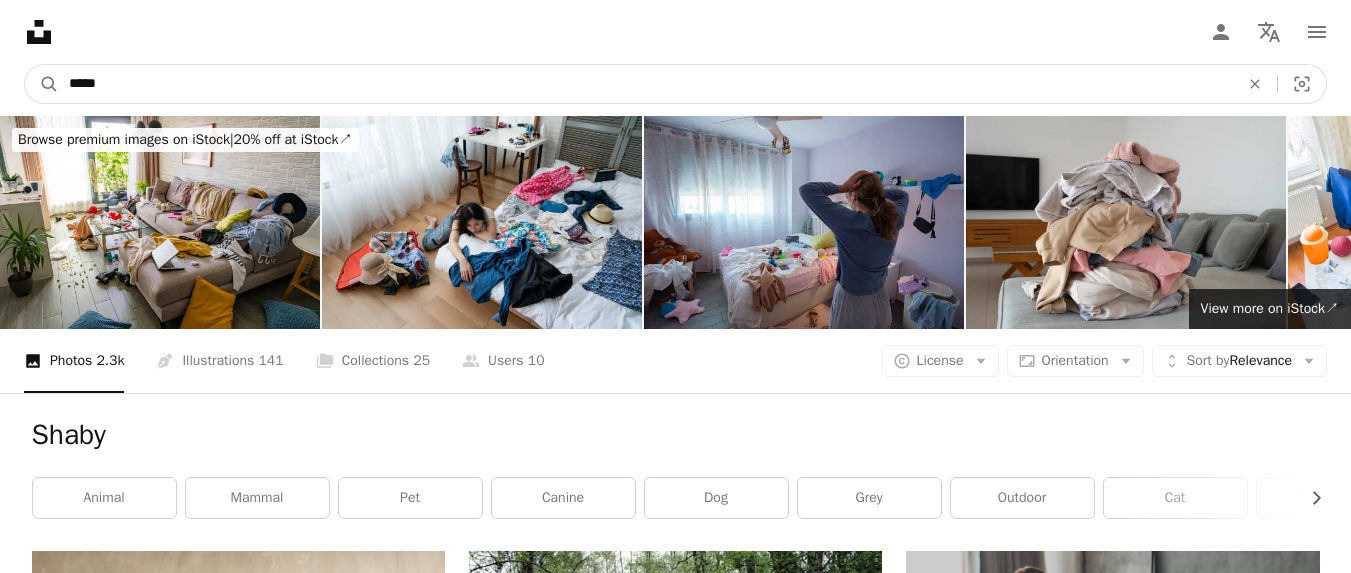 drag, startPoint x: 177, startPoint y: 78, endPoint x: 22, endPoint y: 86, distance: 155.20631 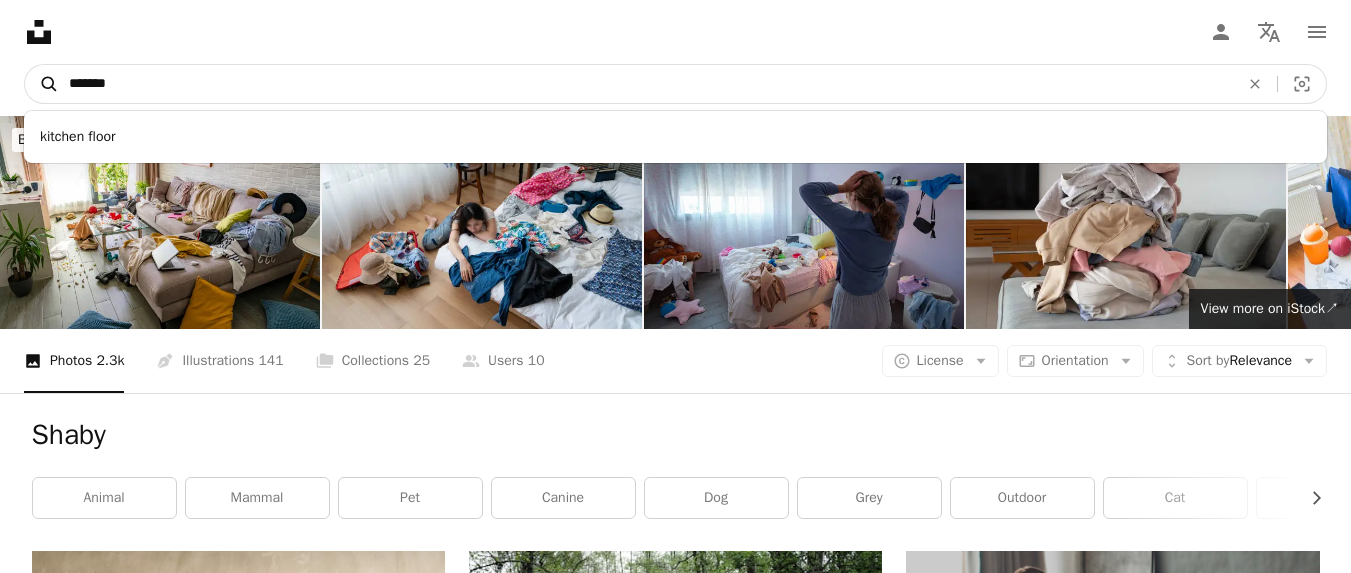 type on "*******" 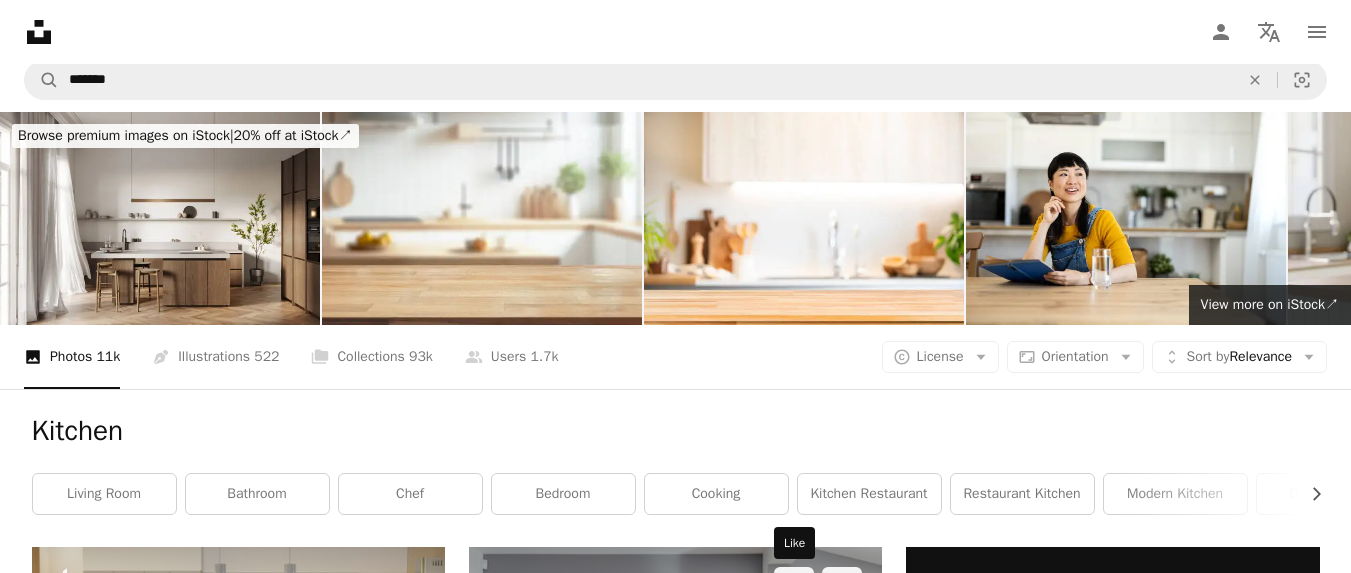 scroll, scrollTop: 0, scrollLeft: 0, axis: both 